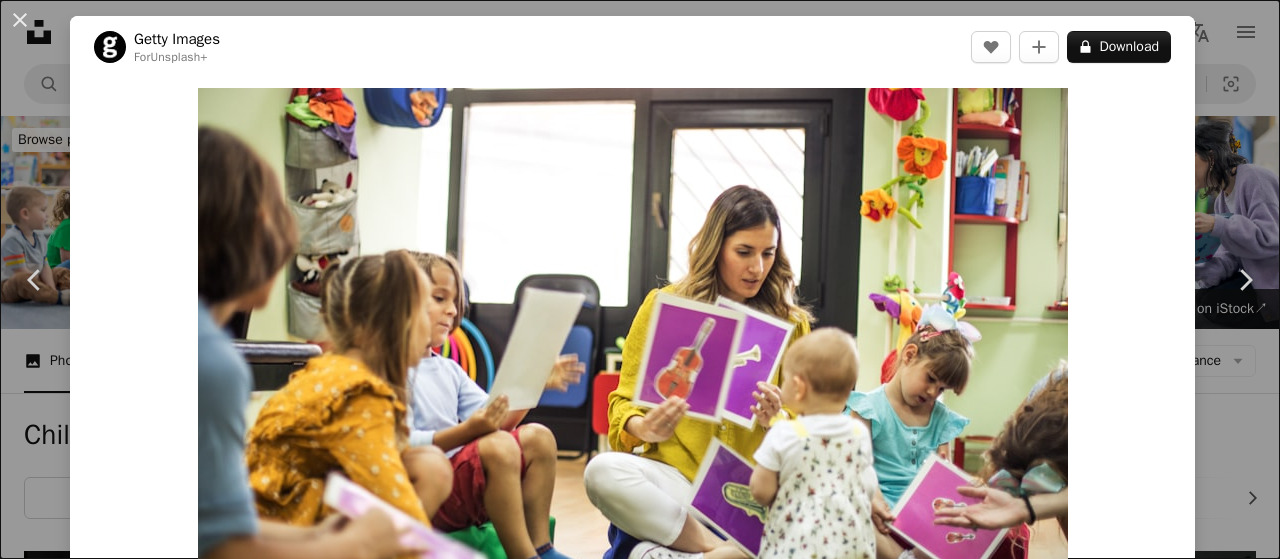 scroll, scrollTop: 3899, scrollLeft: 0, axis: vertical 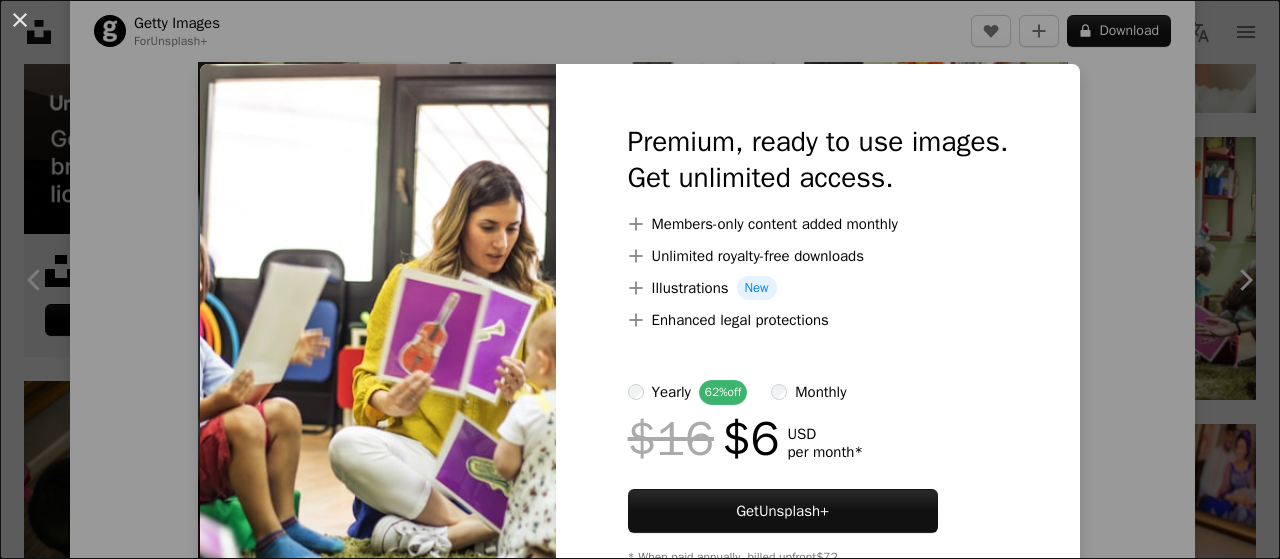drag, startPoint x: 1132, startPoint y: 117, endPoint x: 606, endPoint y: 82, distance: 527.16315 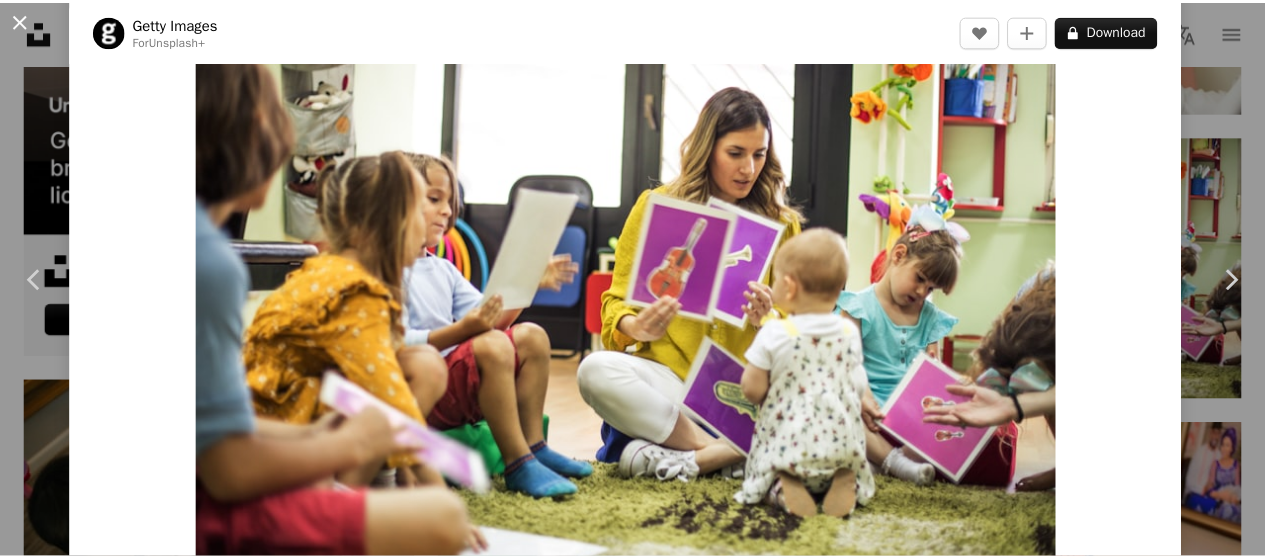 scroll, scrollTop: 100, scrollLeft: 0, axis: vertical 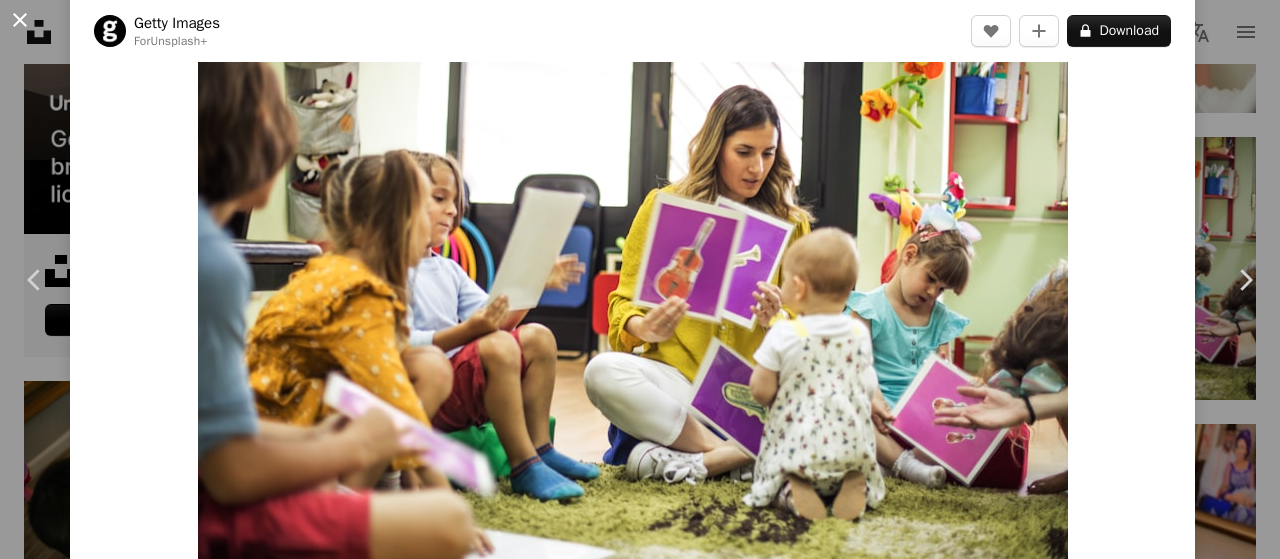 click on "An X shape" at bounding box center [20, 20] 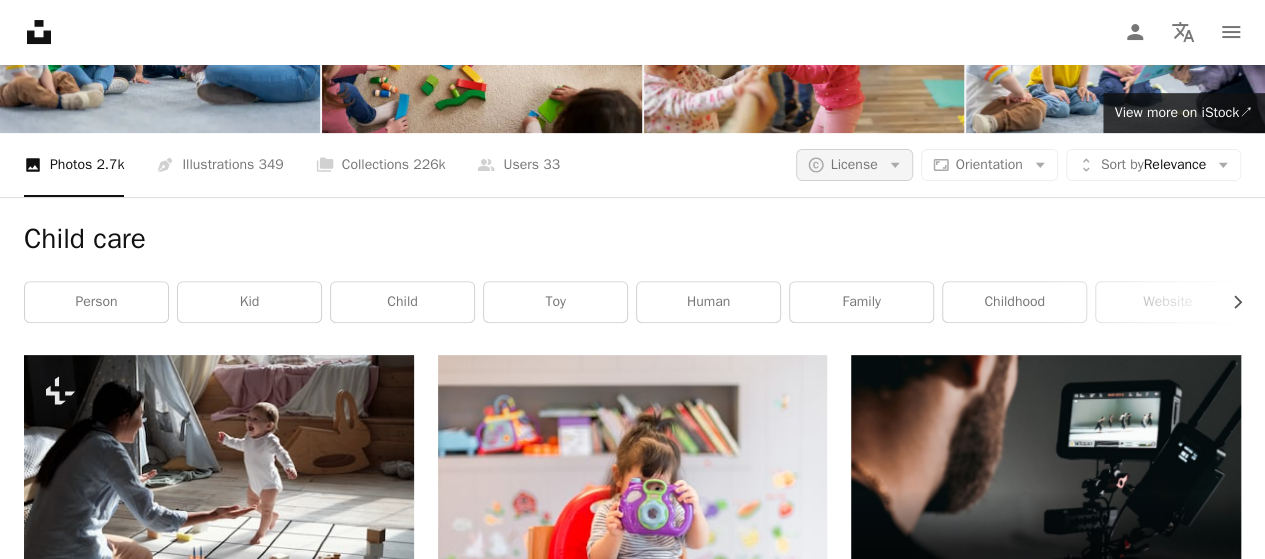 scroll, scrollTop: 198, scrollLeft: 0, axis: vertical 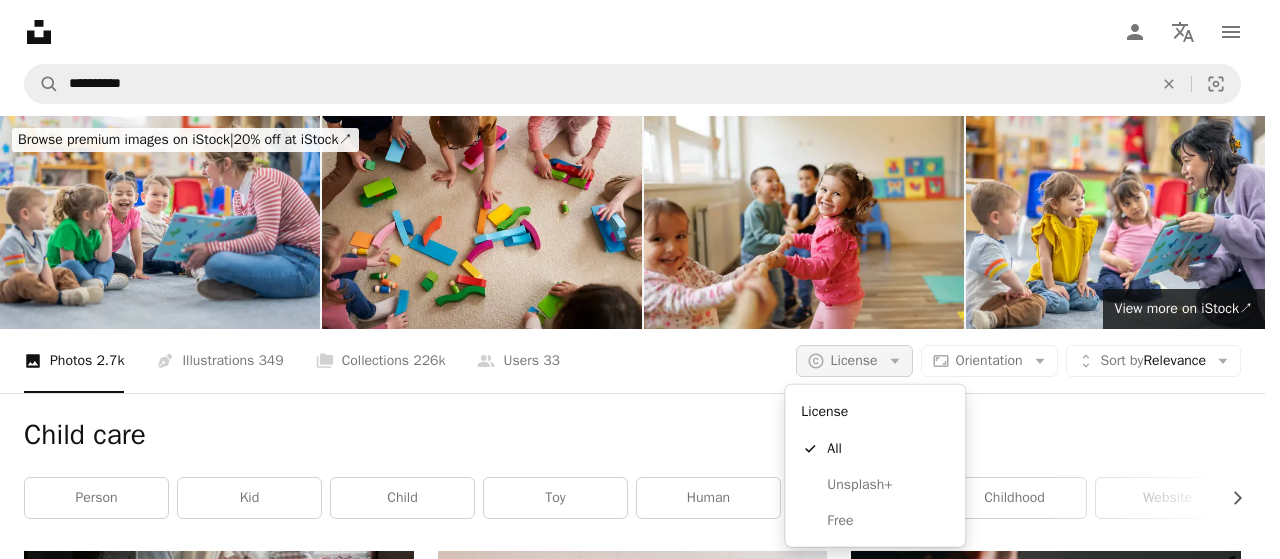 click on "License" at bounding box center [854, 360] 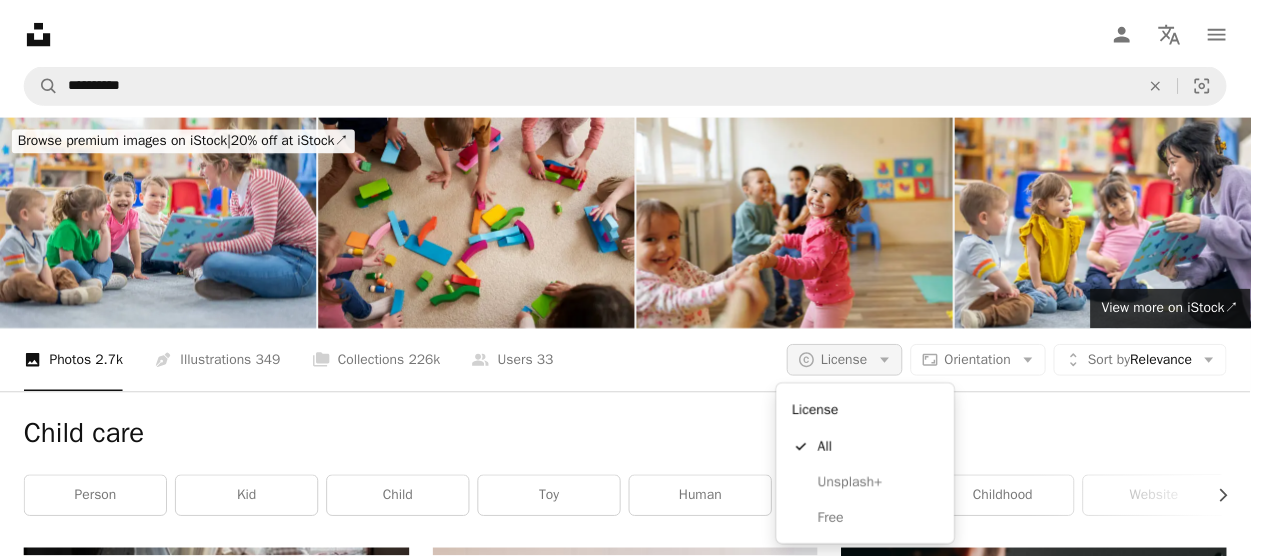 scroll, scrollTop: 198, scrollLeft: 0, axis: vertical 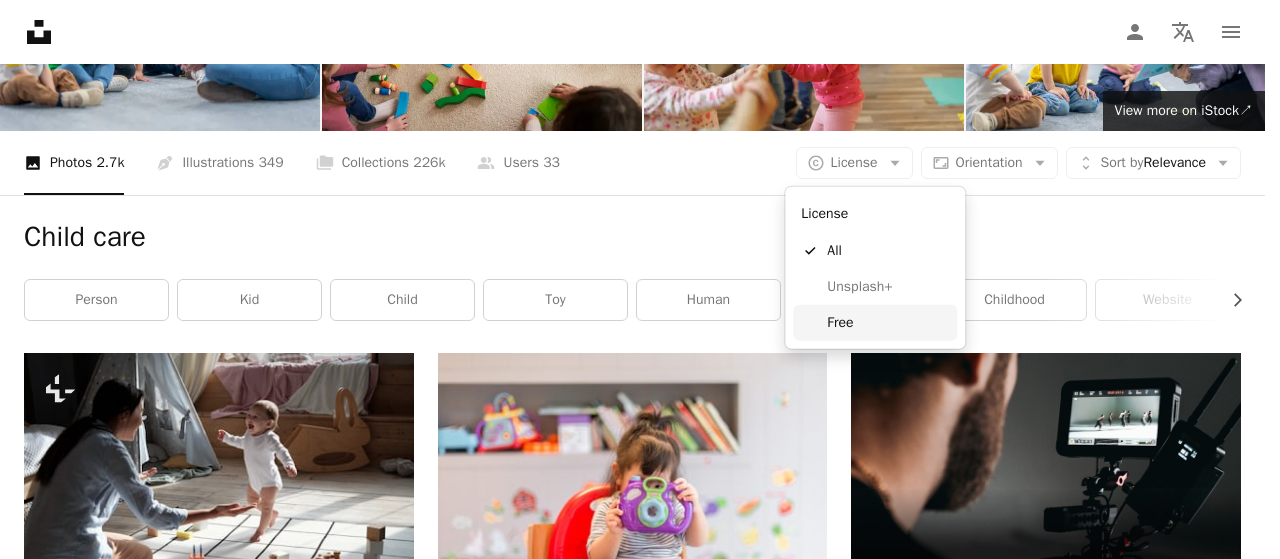 click on "Free" at bounding box center (888, 323) 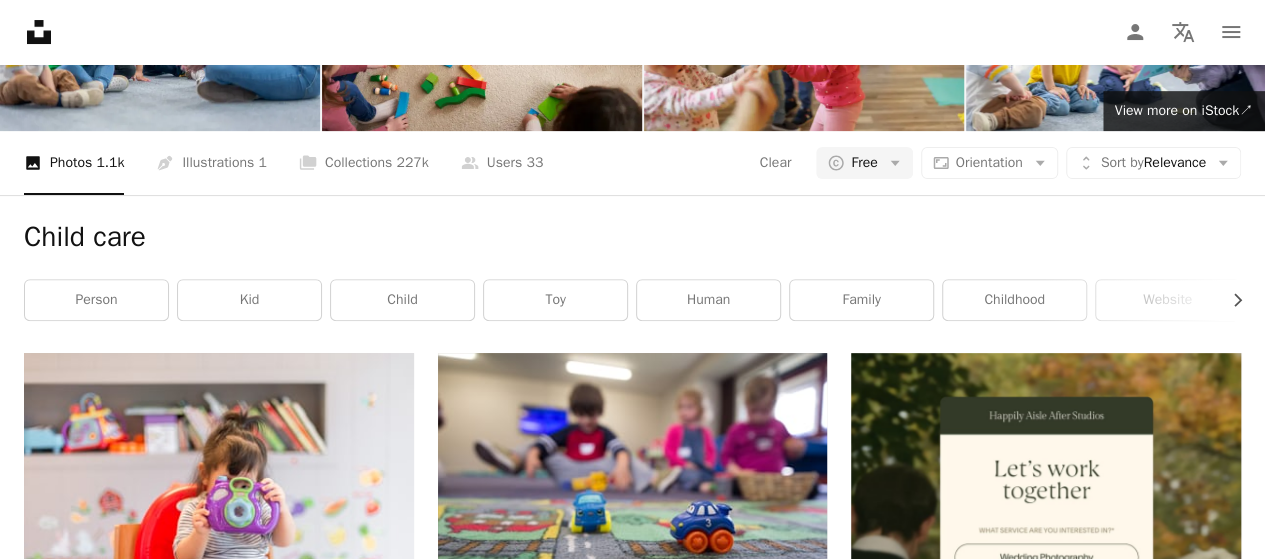 scroll, scrollTop: 10898, scrollLeft: 0, axis: vertical 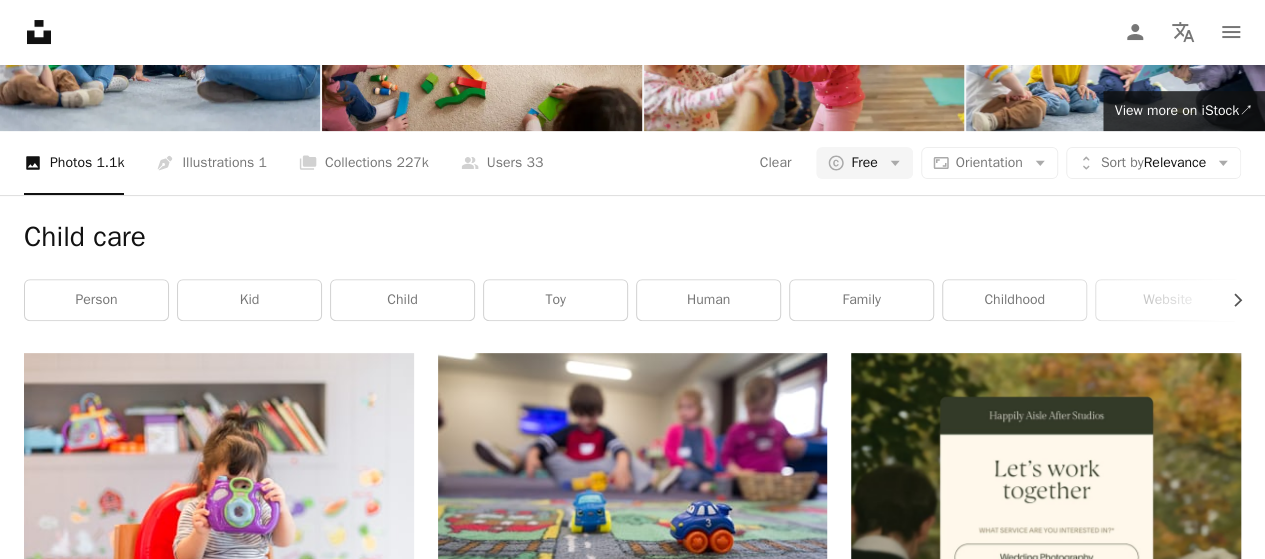 drag, startPoint x: 356, startPoint y: 81, endPoint x: 0, endPoint y: 85, distance: 356.02246 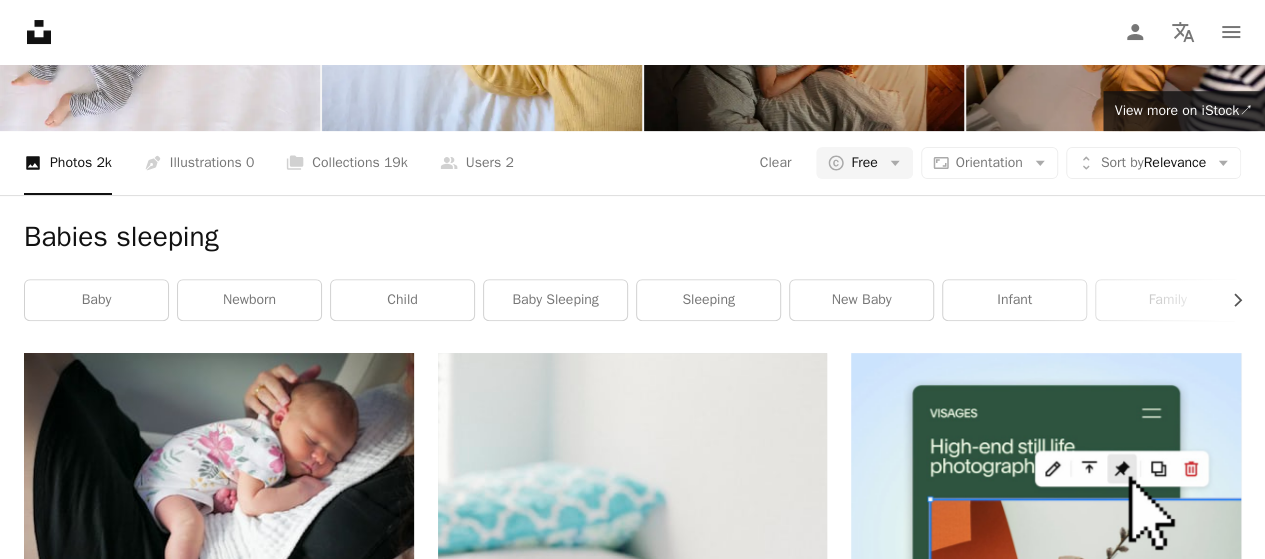 scroll, scrollTop: 0, scrollLeft: 0, axis: both 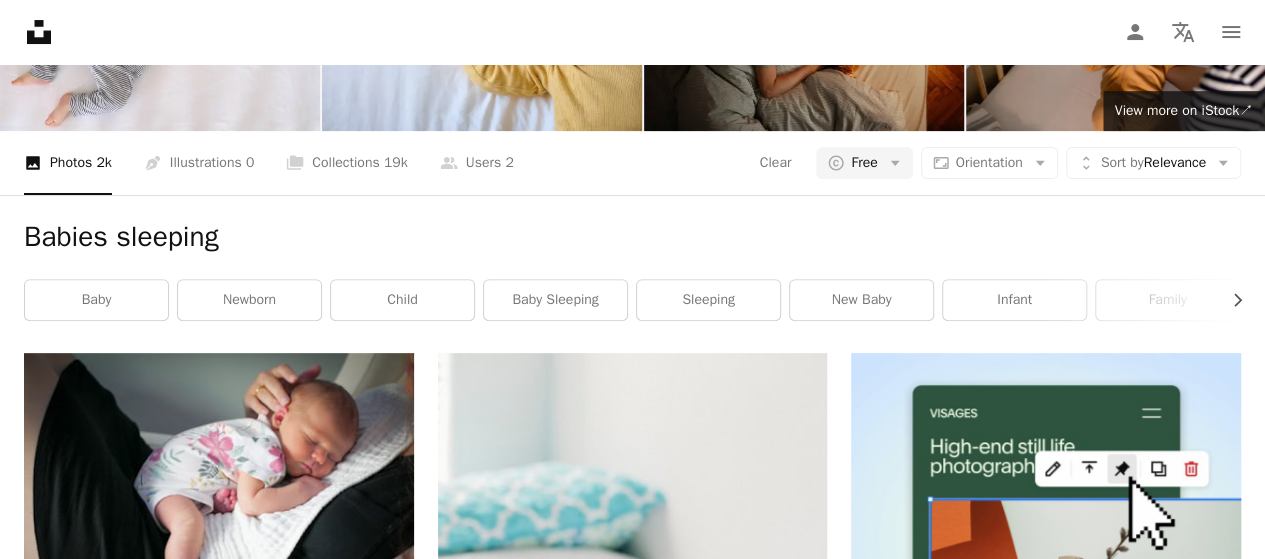 type on "**********" 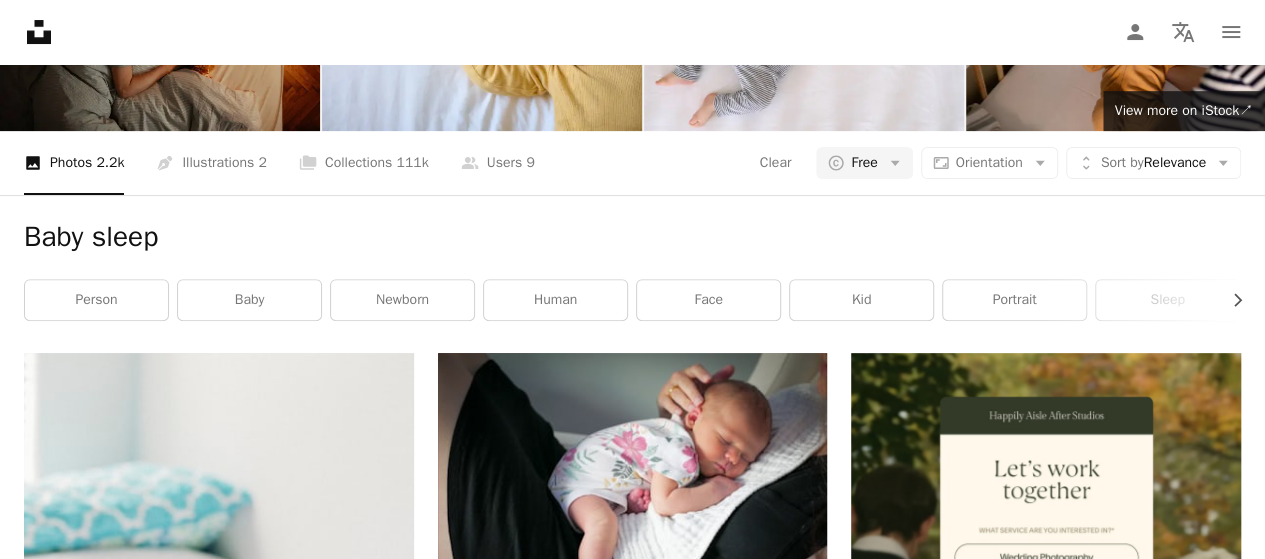 scroll, scrollTop: 2798, scrollLeft: 0, axis: vertical 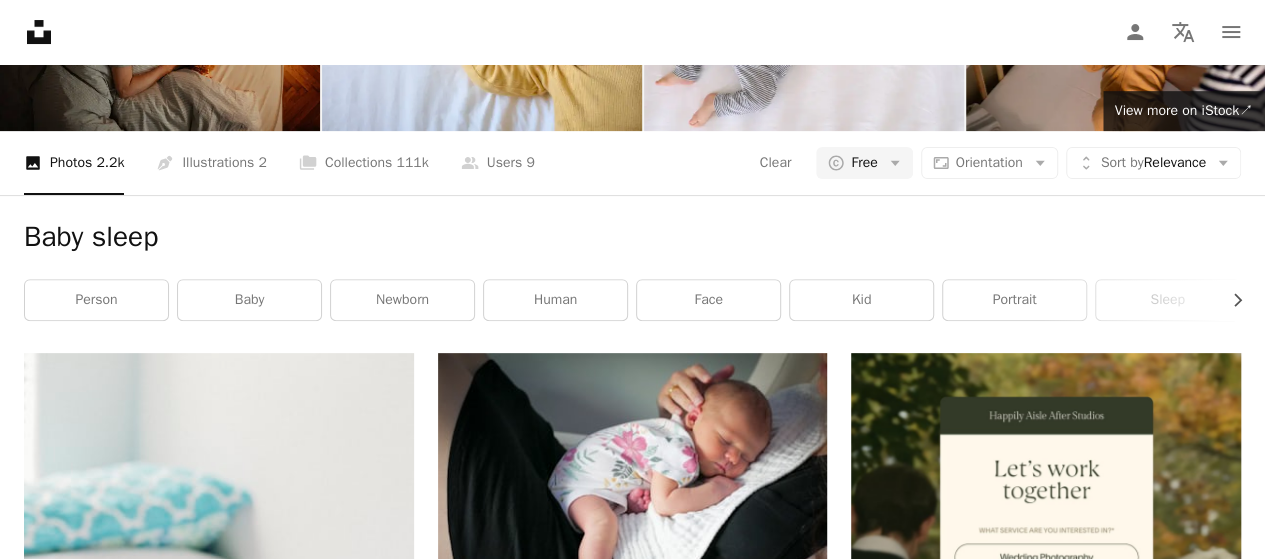 click on "Load more" at bounding box center (632, 3490) 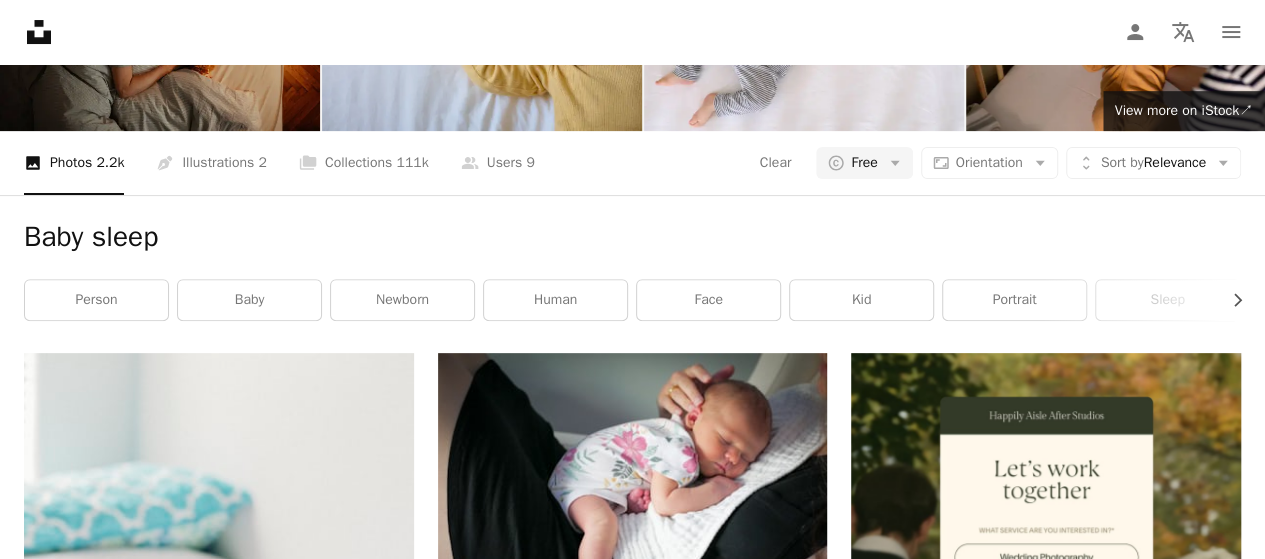 scroll, scrollTop: 0, scrollLeft: 0, axis: both 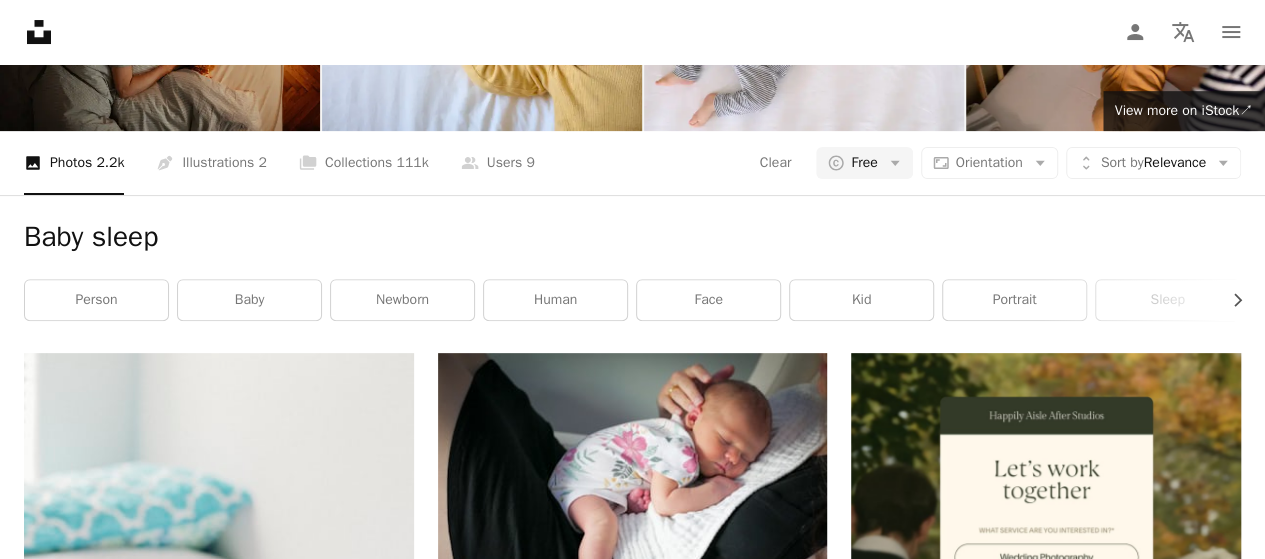 drag, startPoint x: 166, startPoint y: 85, endPoint x: 0, endPoint y: 109, distance: 167.72597 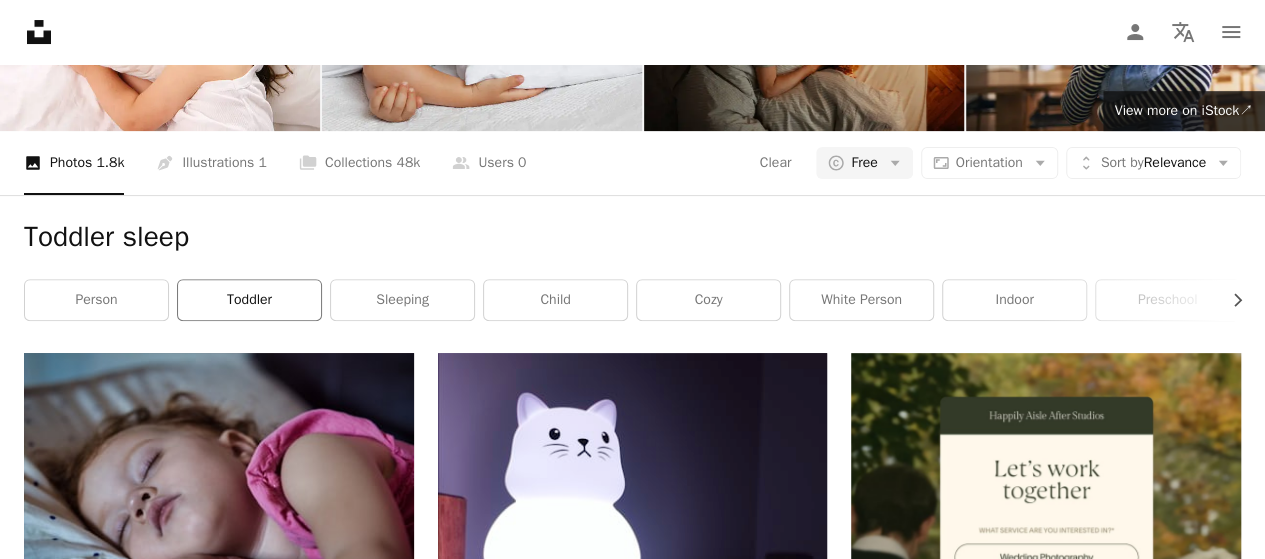 scroll, scrollTop: 3397, scrollLeft: 0, axis: vertical 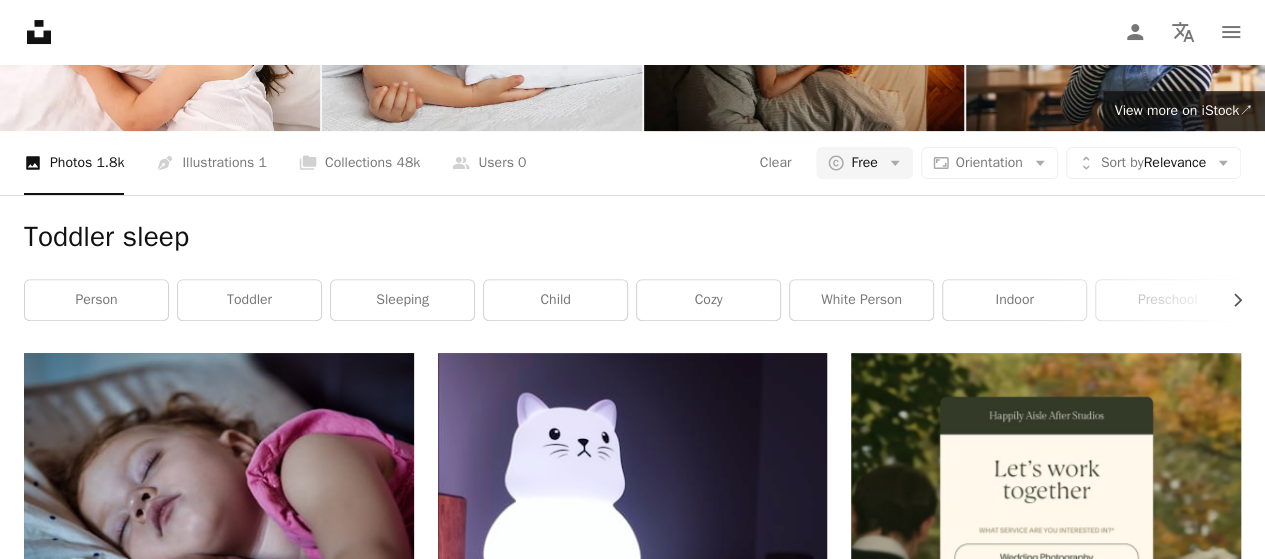 click on "Load more" at bounding box center (632, 3571) 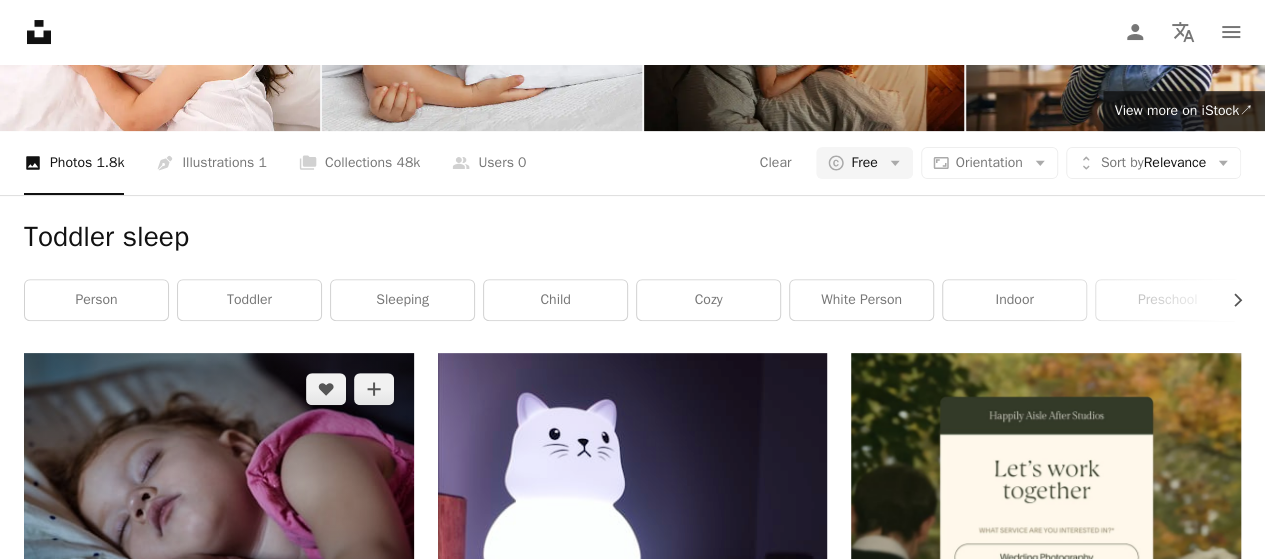scroll, scrollTop: 0, scrollLeft: 0, axis: both 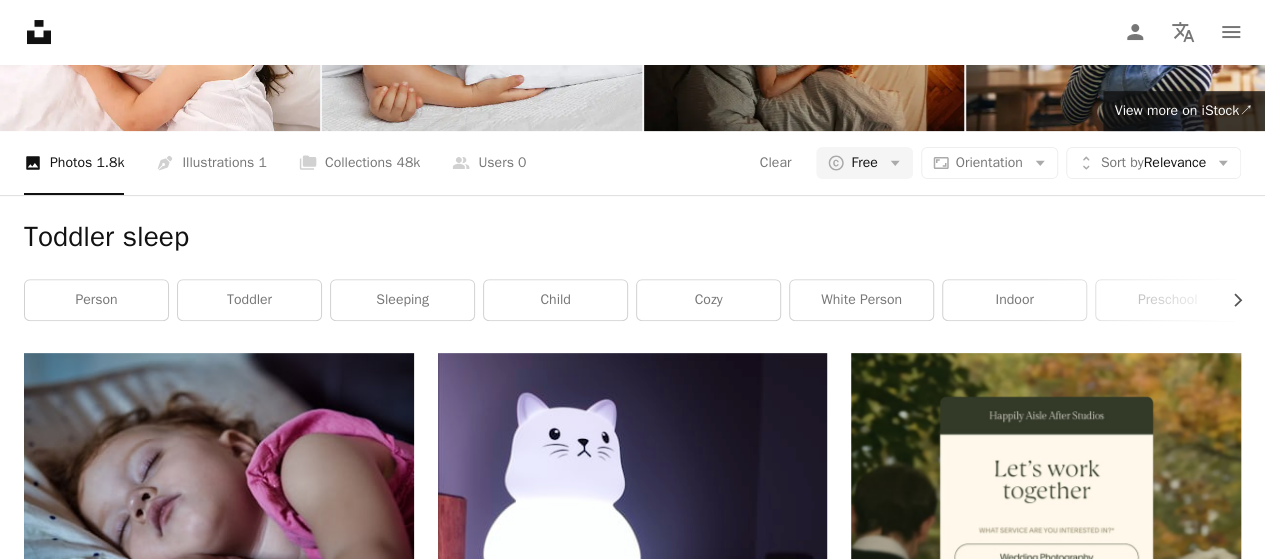drag, startPoint x: 174, startPoint y: 91, endPoint x: 118, endPoint y: 83, distance: 56.568542 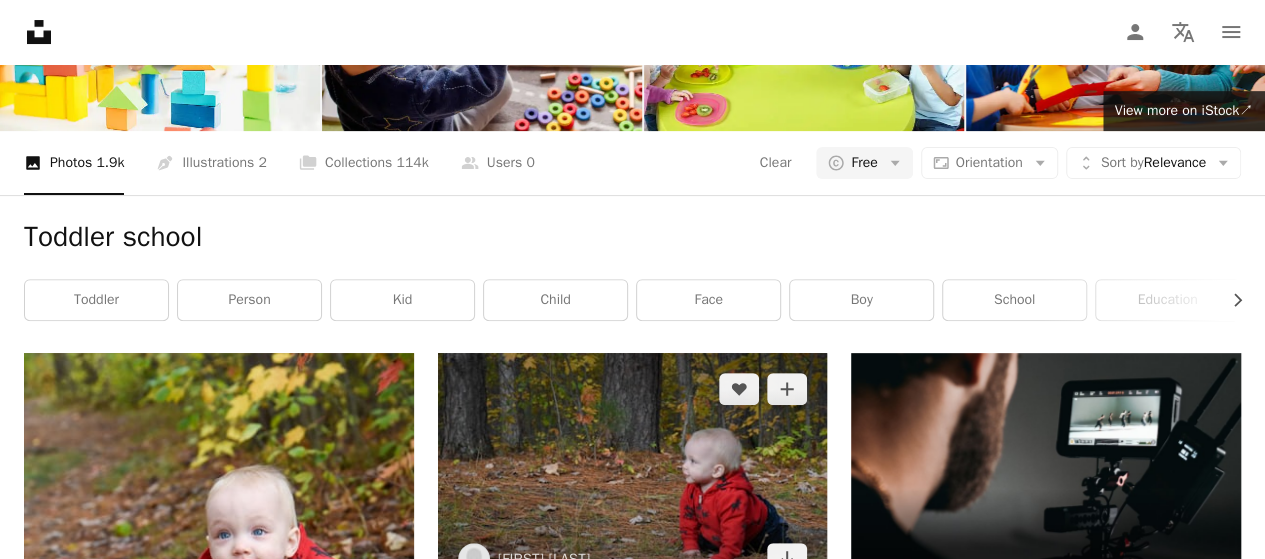 scroll, scrollTop: 0, scrollLeft: 0, axis: both 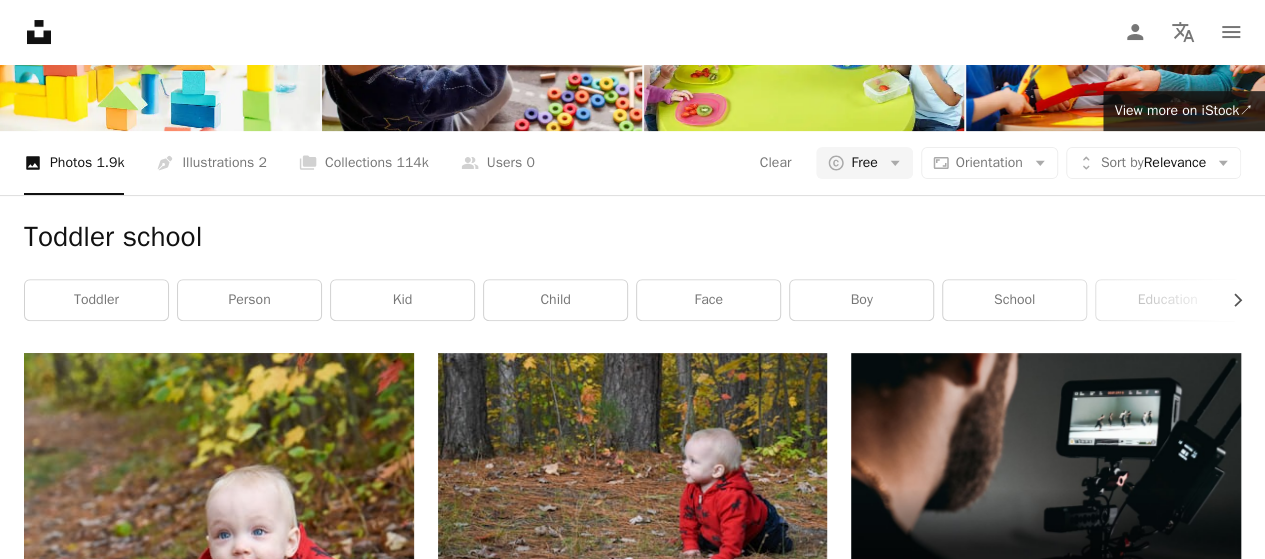 drag, startPoint x: 247, startPoint y: 85, endPoint x: 2, endPoint y: 125, distance: 248.24384 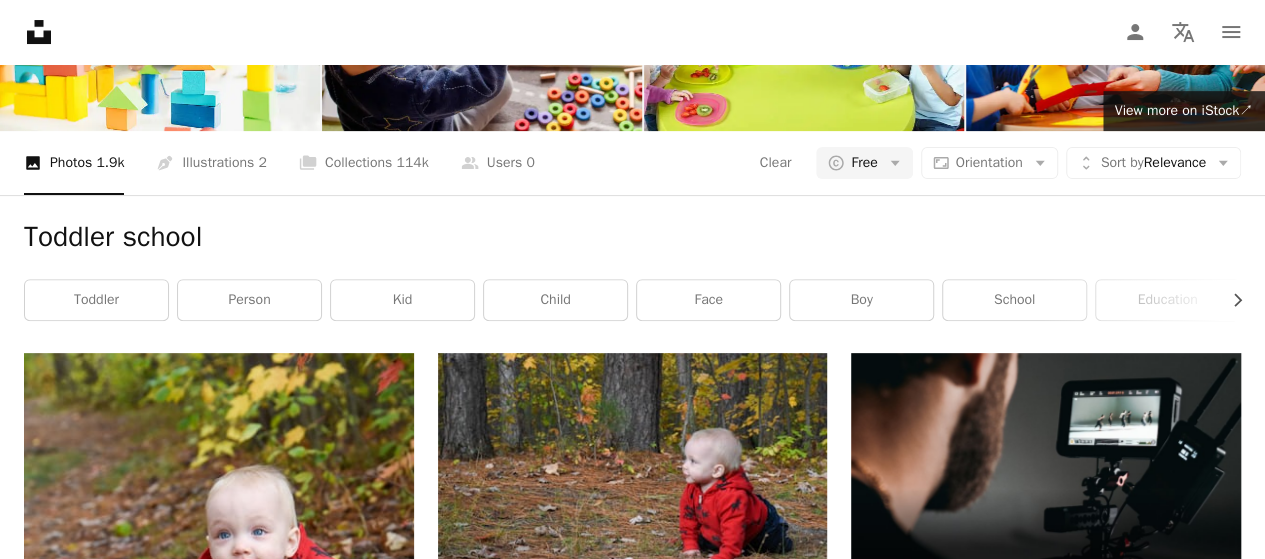 type on "**********" 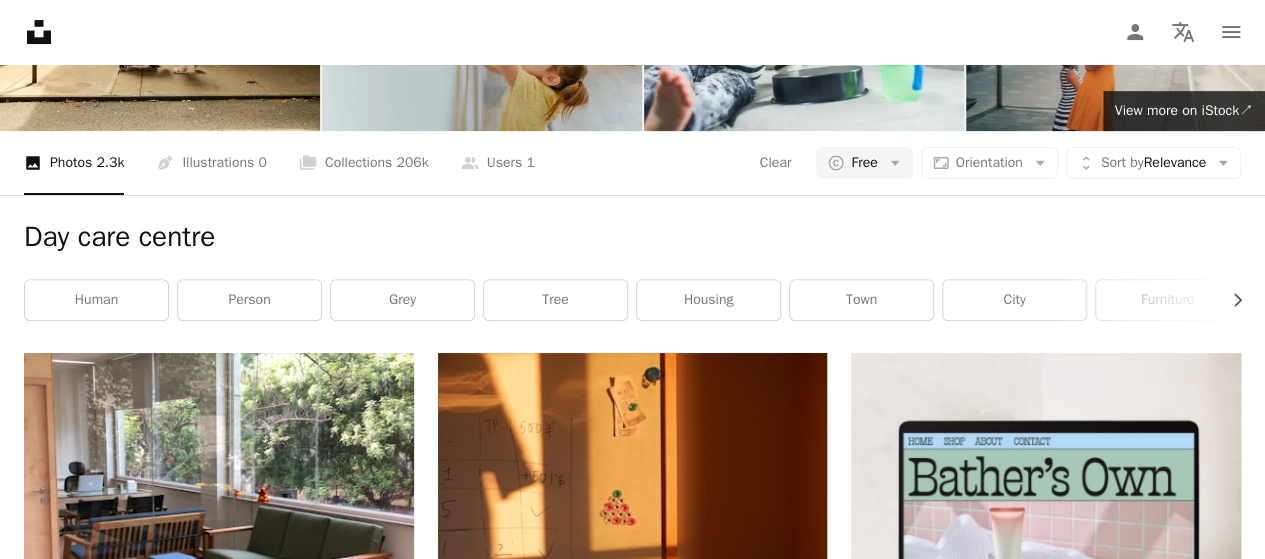 scroll, scrollTop: 0, scrollLeft: 0, axis: both 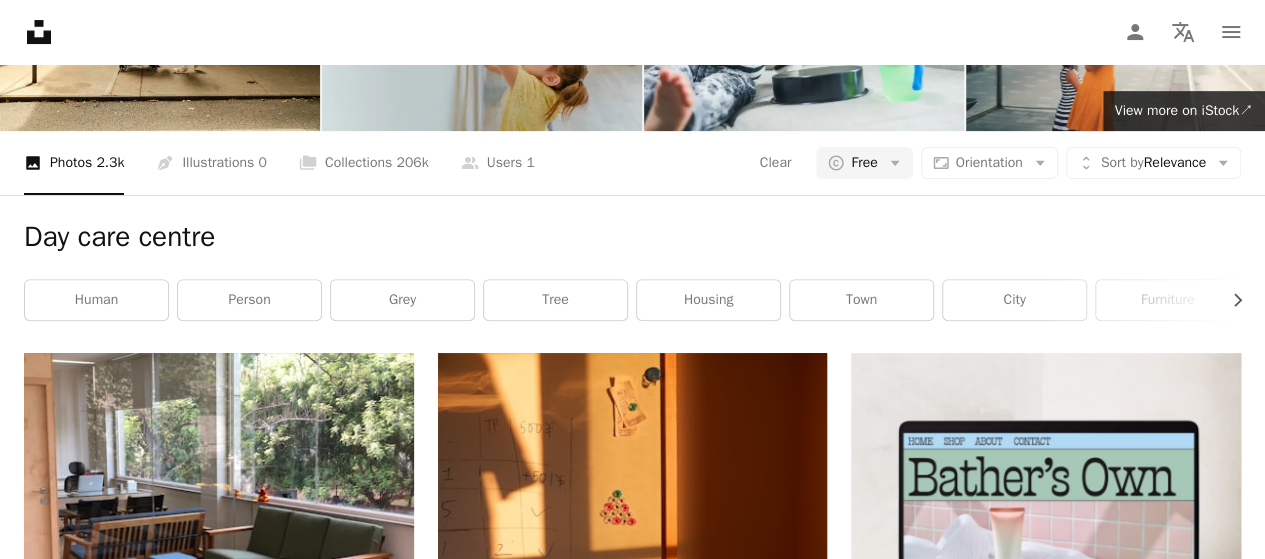 drag, startPoint x: 313, startPoint y: 90, endPoint x: 8, endPoint y: 147, distance: 310.28052 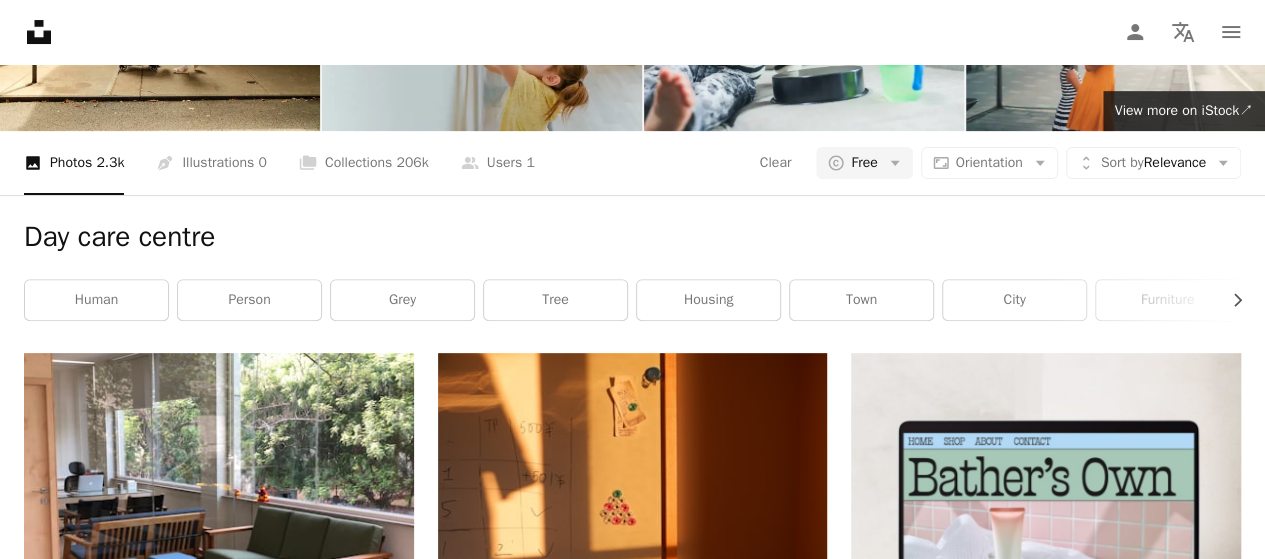 type on "**********" 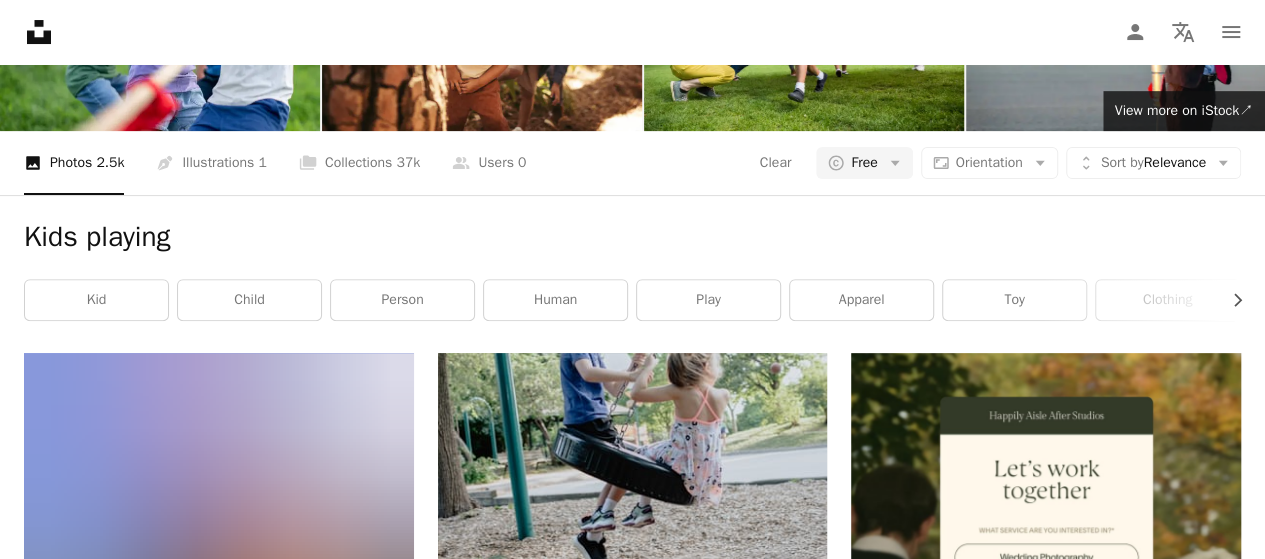 scroll, scrollTop: 0, scrollLeft: 0, axis: both 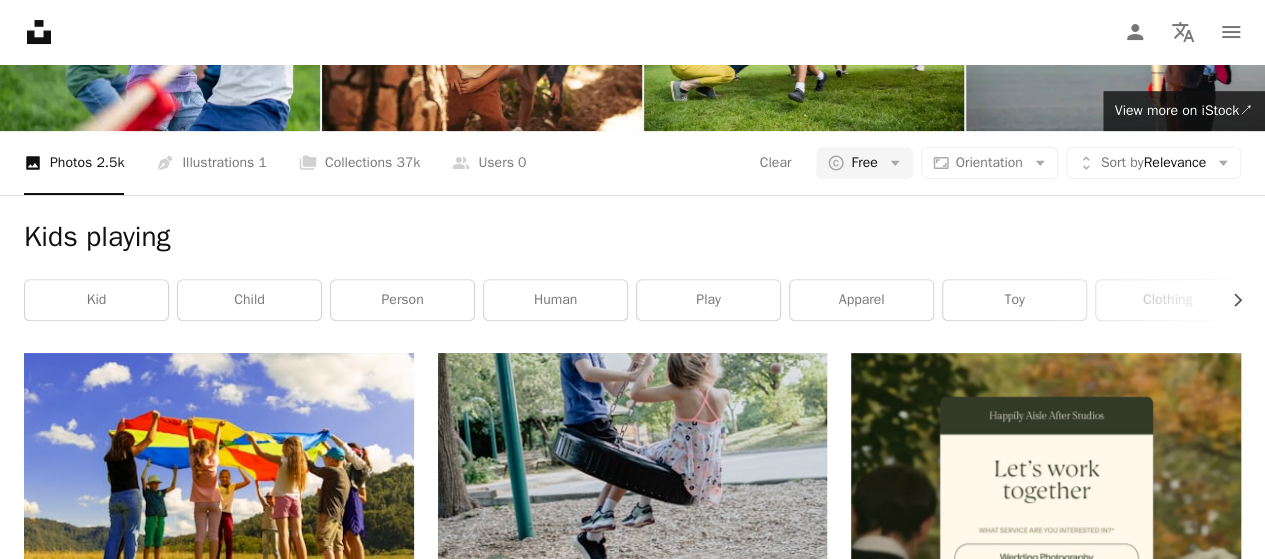 drag, startPoint x: 156, startPoint y: 84, endPoint x: 0, endPoint y: 145, distance: 167.50224 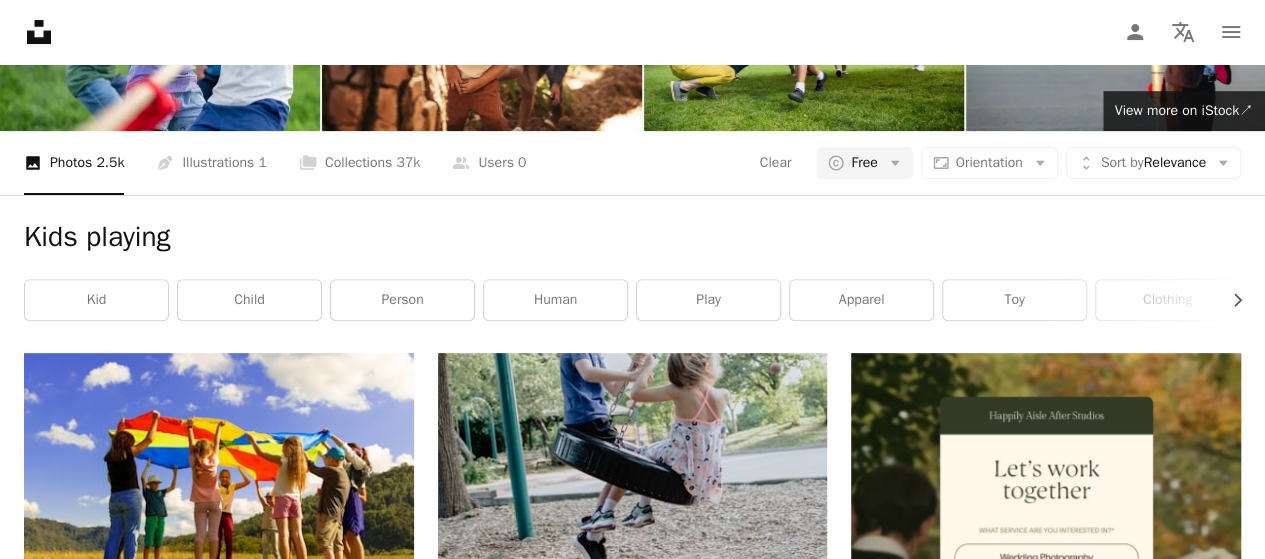 type on "**********" 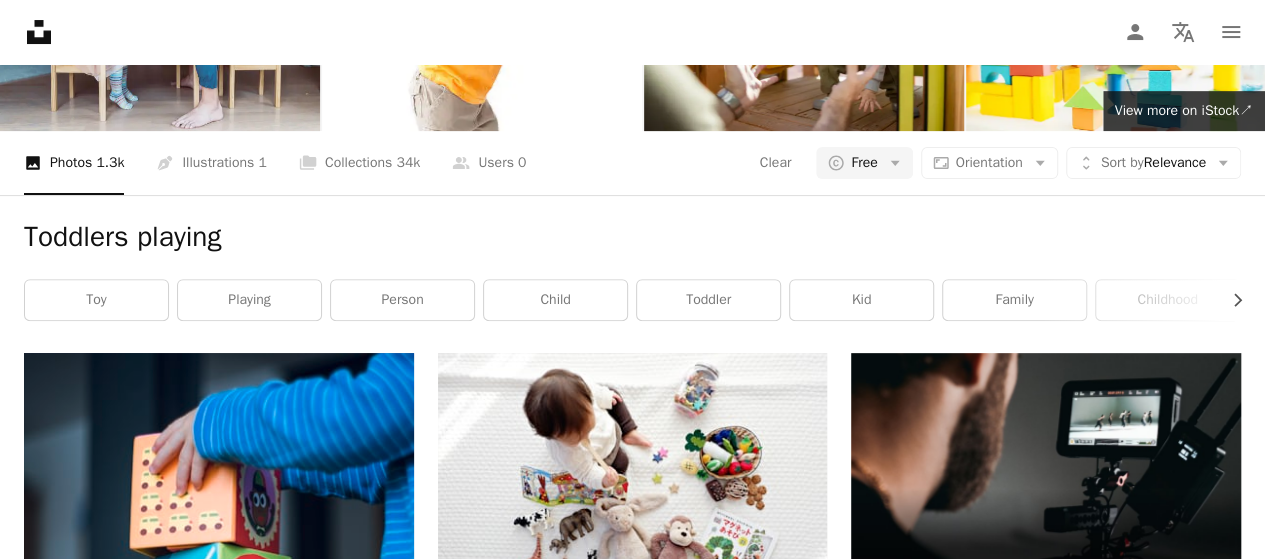 scroll, scrollTop: 1098, scrollLeft: 0, axis: vertical 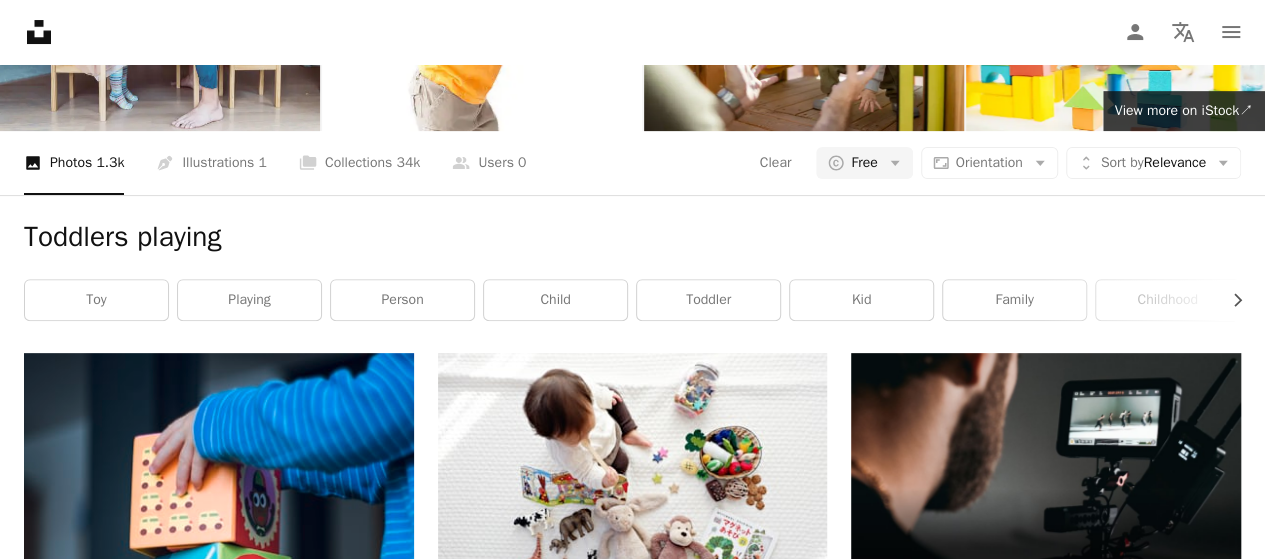 click on "Load more" at bounding box center [632, 3874] 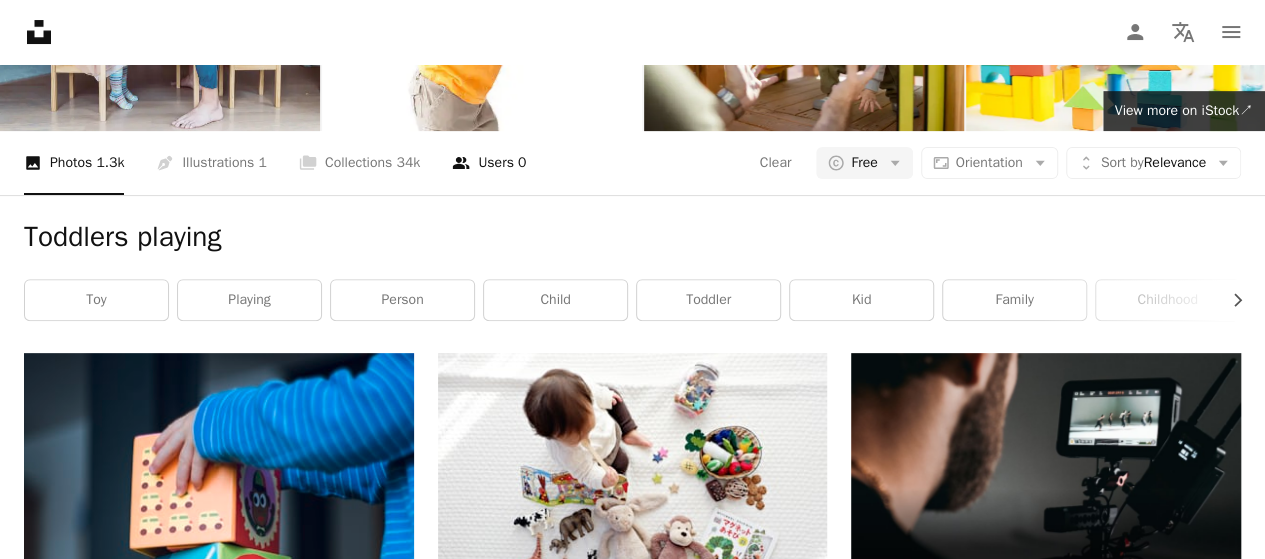 scroll, scrollTop: 0, scrollLeft: 0, axis: both 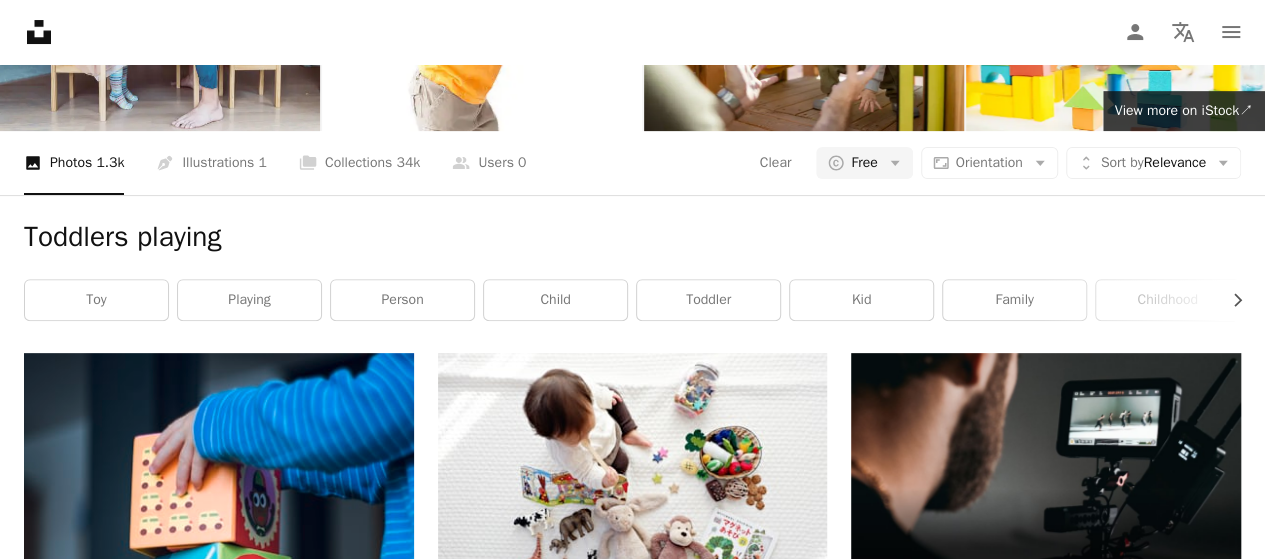 drag, startPoint x: 232, startPoint y: 83, endPoint x: 45, endPoint y: 64, distance: 187.96277 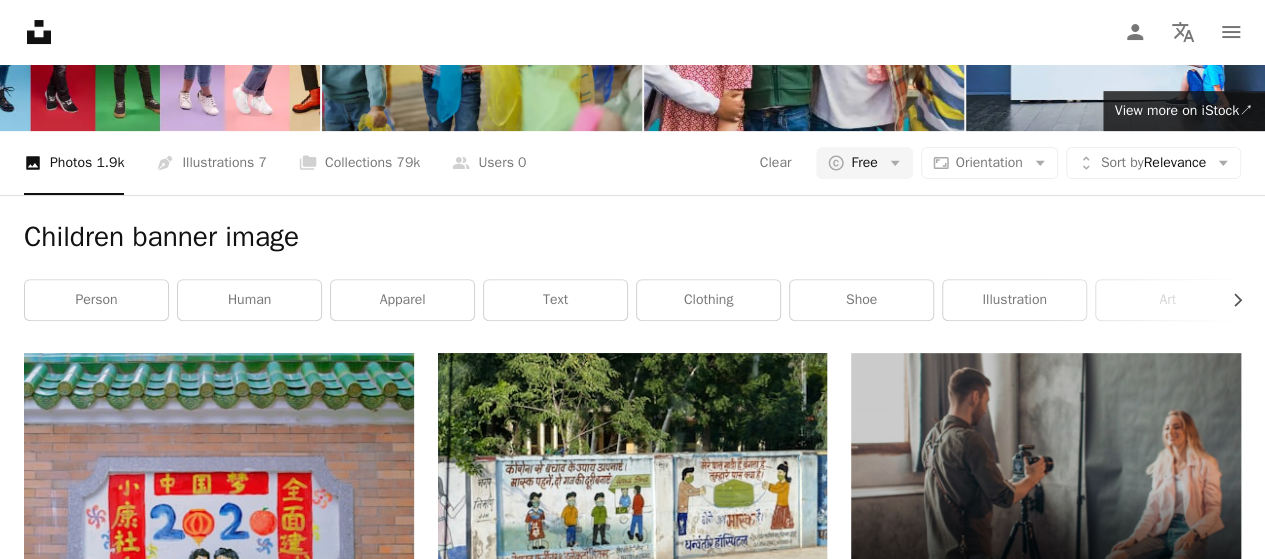 scroll, scrollTop: 0, scrollLeft: 0, axis: both 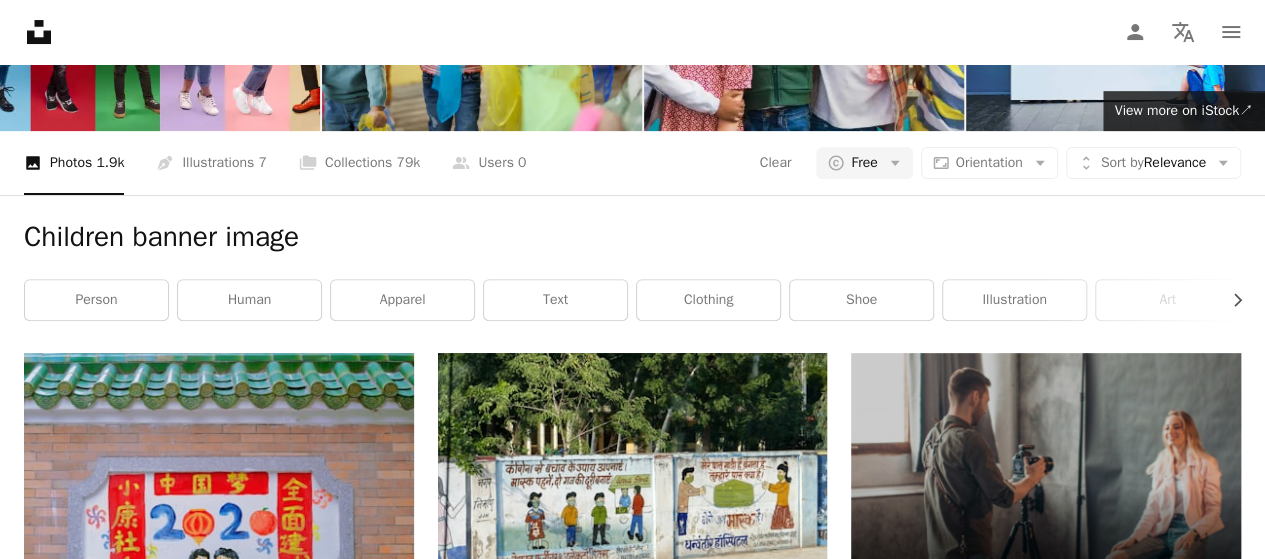 drag, startPoint x: 218, startPoint y: 81, endPoint x: 134, endPoint y: 68, distance: 85 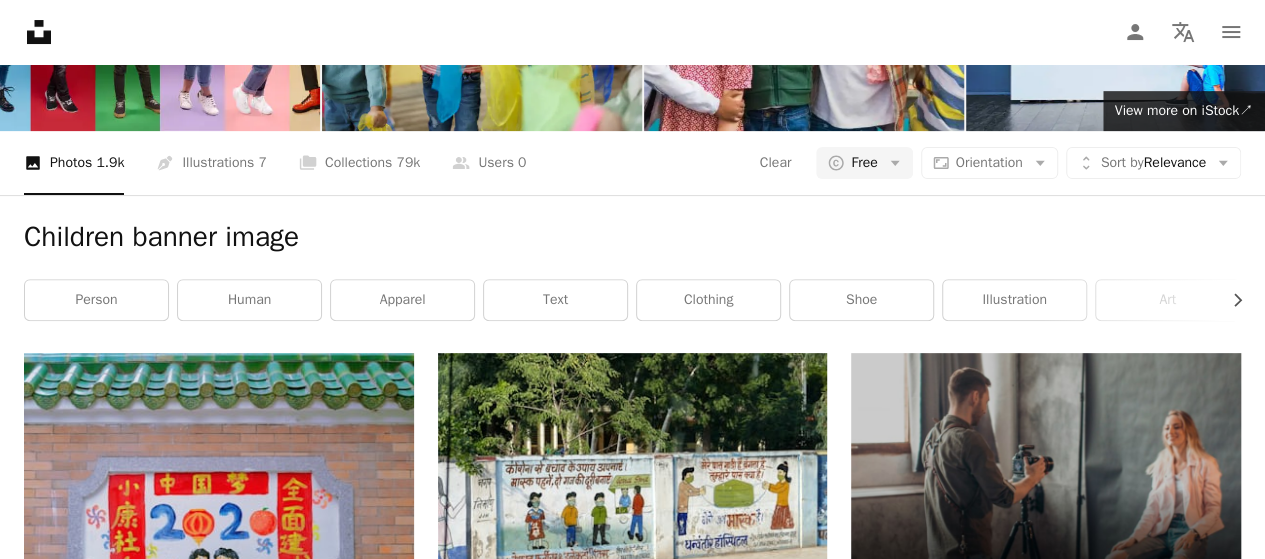 type on "**********" 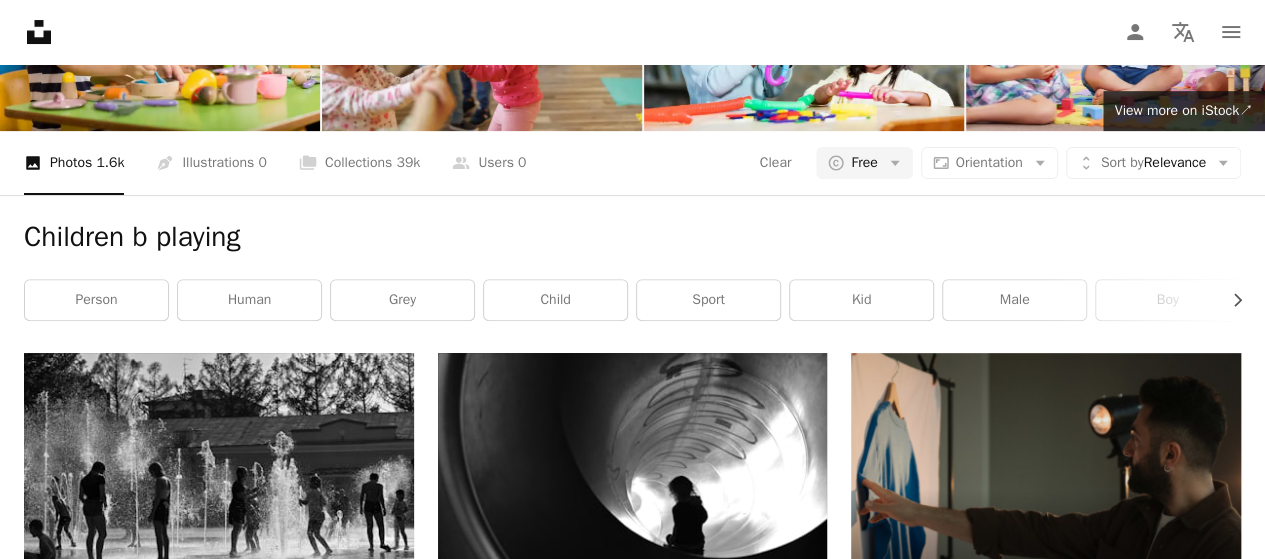 click on "**********" at bounding box center [603, -114] 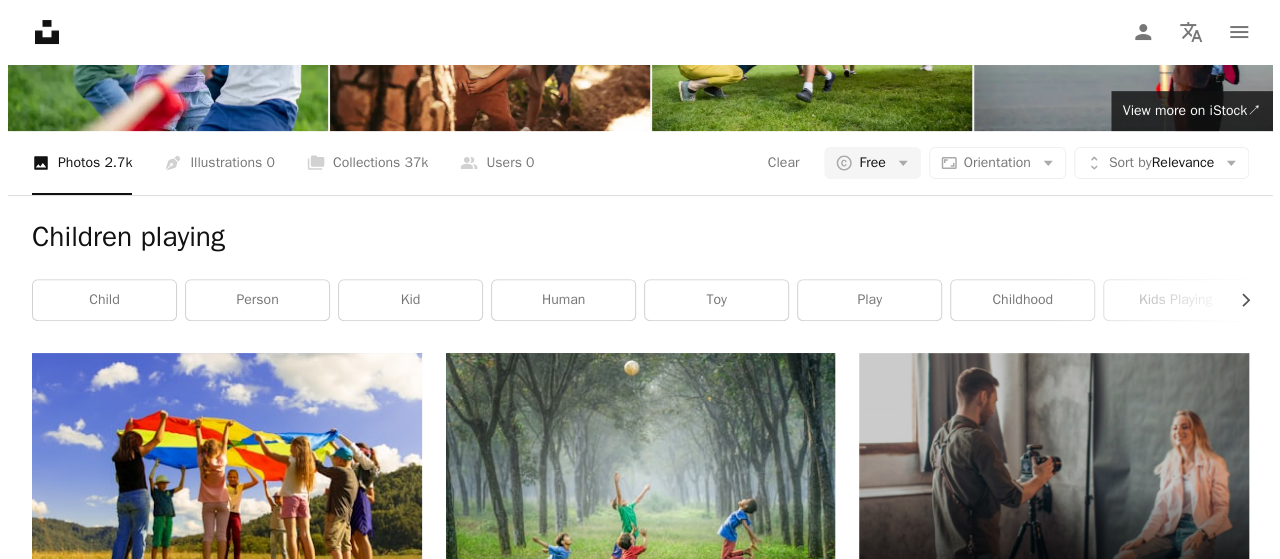 scroll, scrollTop: 2098, scrollLeft: 0, axis: vertical 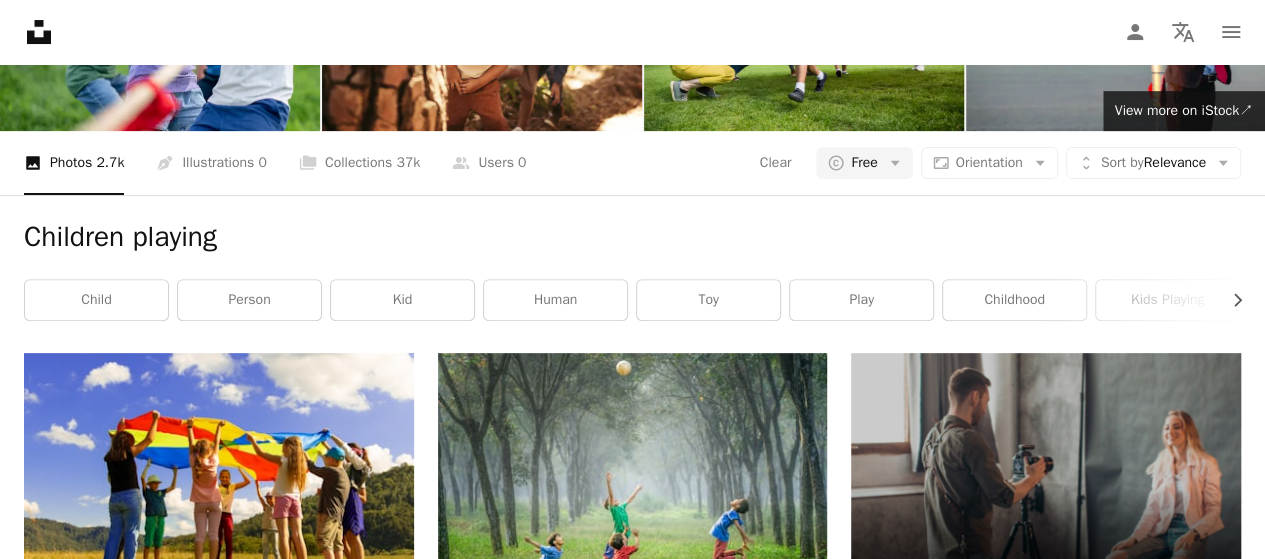 click at bounding box center (1046, 2114) 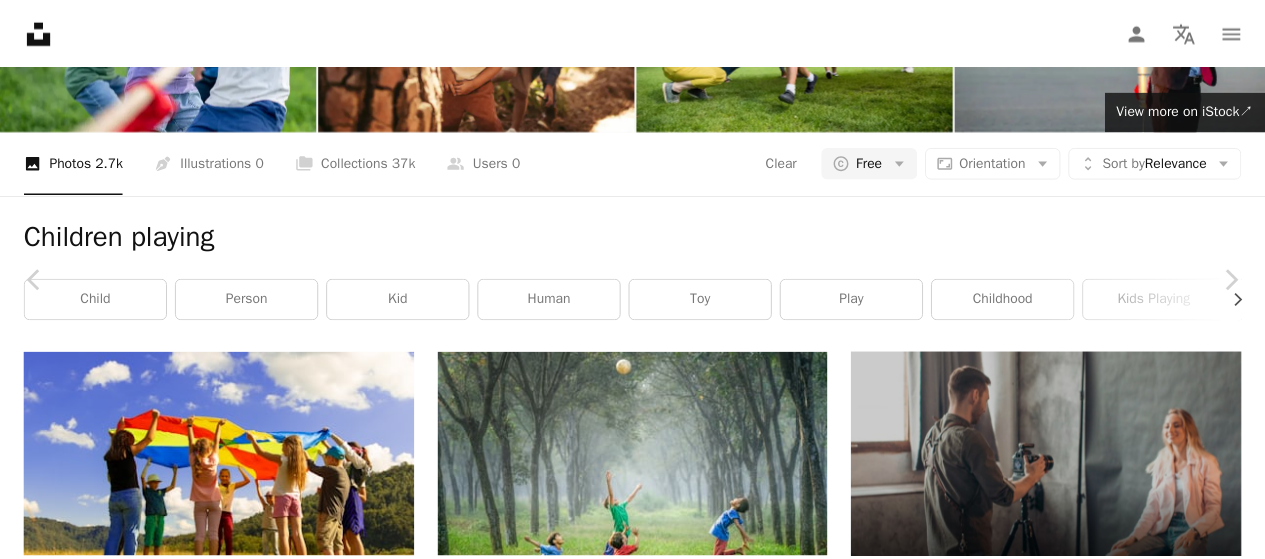 scroll, scrollTop: 0, scrollLeft: 0, axis: both 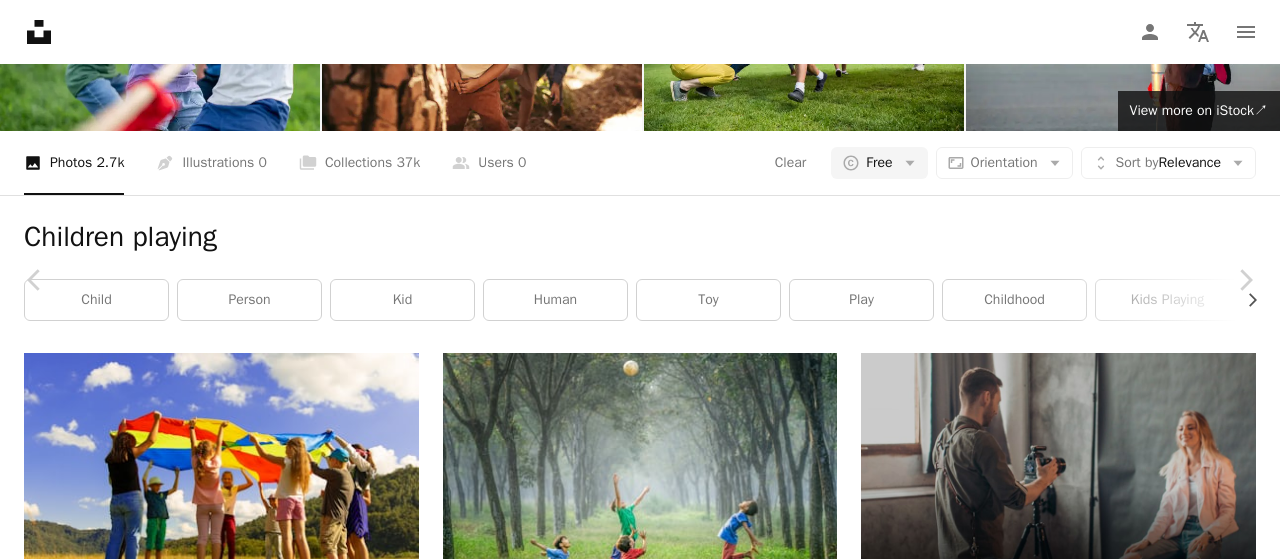 click on "An X shape Chevron left Chevron right [NAME] Available for hire A checkmark inside of a circle A heart A plus sign Download free Chevron down Zoom in Views 2,610,604 Downloads 25,095 A forward-right arrow Share Info icon Info More Actions Park Days. A map marker [CITY], [STATE], [COUNTRY] Calendar outlined Published on  February 20, 2021 Camera SONY, ILCE-7SM2 Safety Free to use under the  Unsplash License park sand children girls cute fun laughing three playing girl human female baby usa child kid outdoors playground play barefoot Free images Browse premium related images on iStock  |  Save 20% with code UNSPLASH20 View more on iStock  ↗ Related images A heart A plus sign [NAME] Arrow pointing down A heart A plus sign [NAME] Available for hire A checkmark inside of a circle Arrow pointing down Plus sign for Unsplash+ A heart A plus sign [NAME] For  Unsplash+ A lock Download A heart A plus sign [NAME] Available for hire A checkmark inside of a circle Arrow pointing down A heart" at bounding box center (640, 4645) 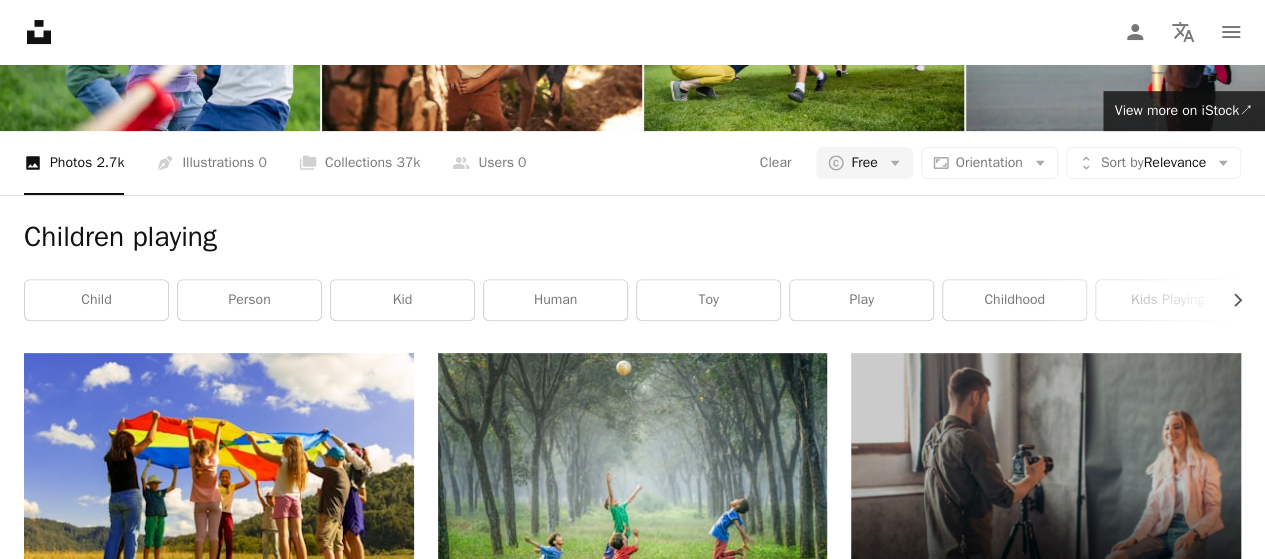 scroll, scrollTop: 3598, scrollLeft: 0, axis: vertical 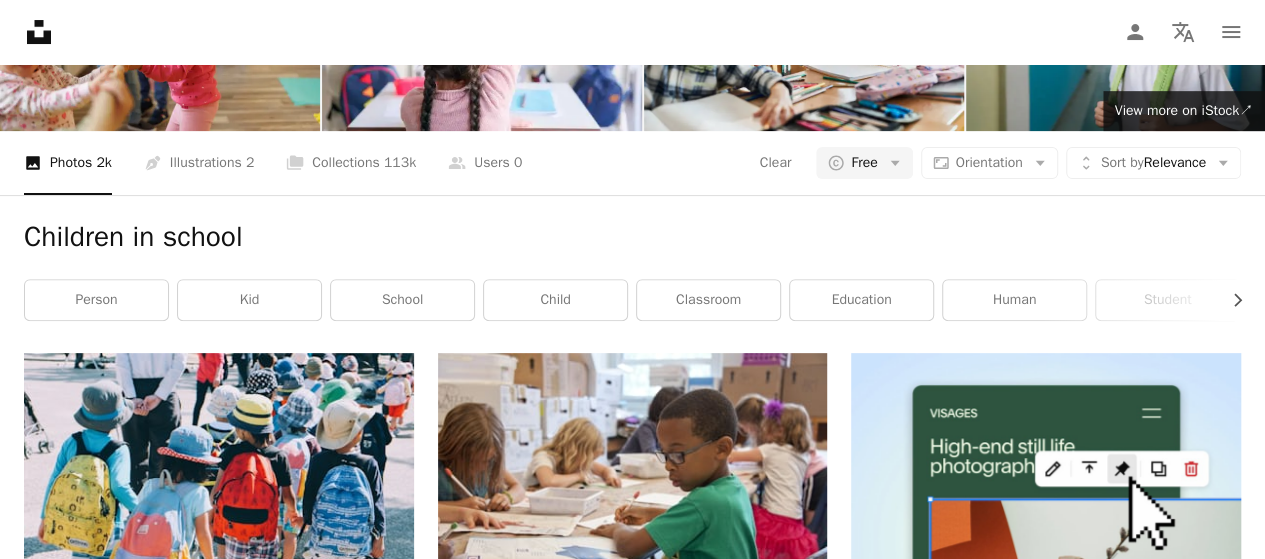 click on "Load more" at bounding box center (632, 3239) 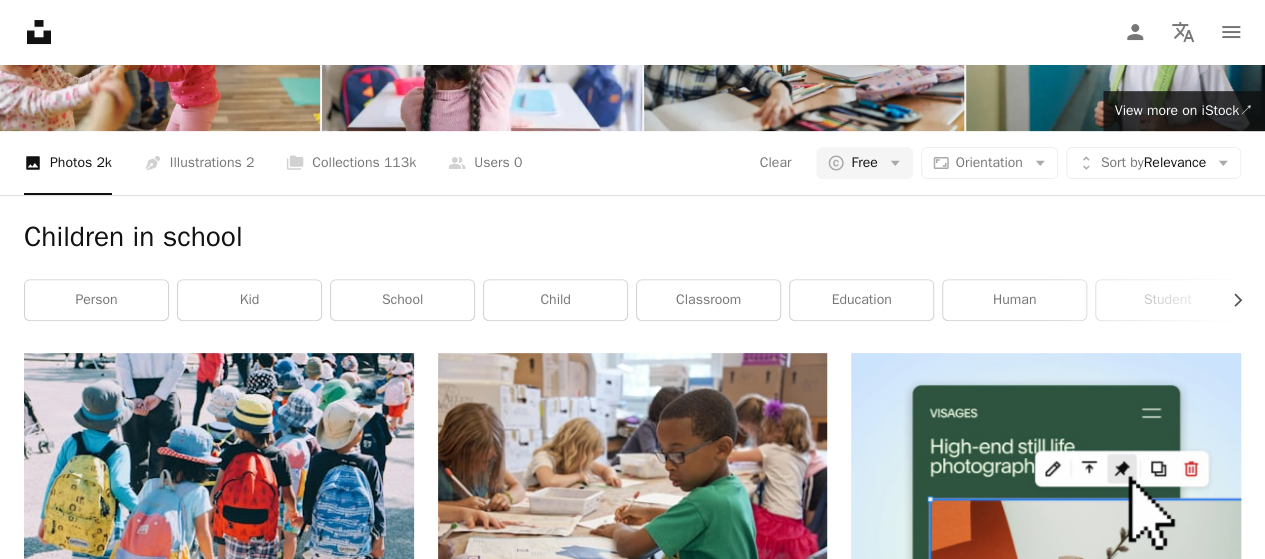scroll, scrollTop: 0, scrollLeft: 0, axis: both 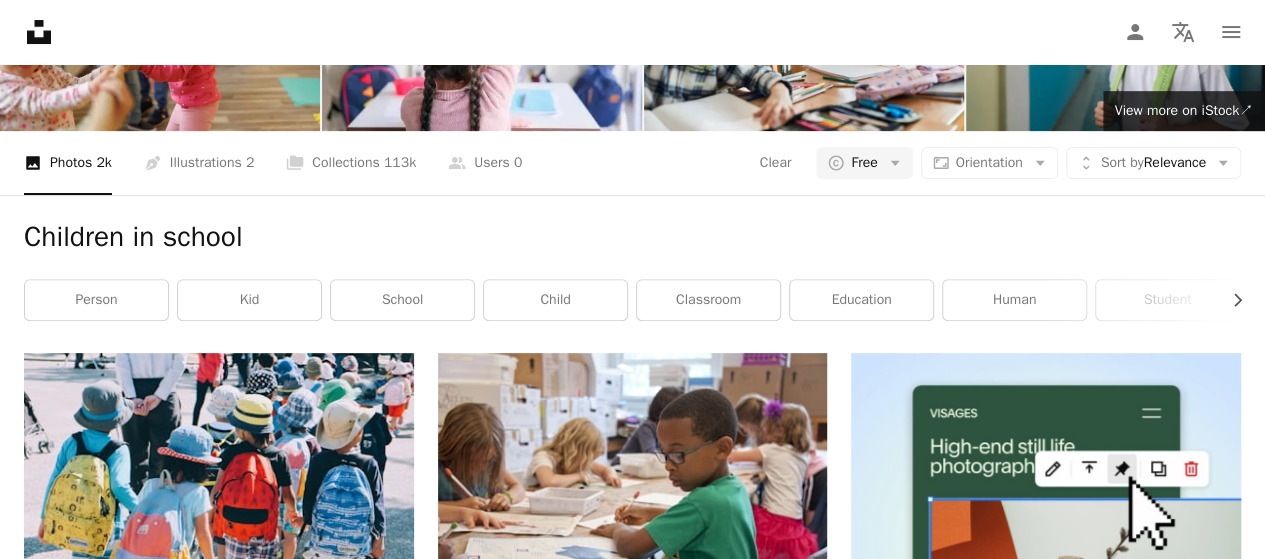 click on "**********" at bounding box center [632, -114] 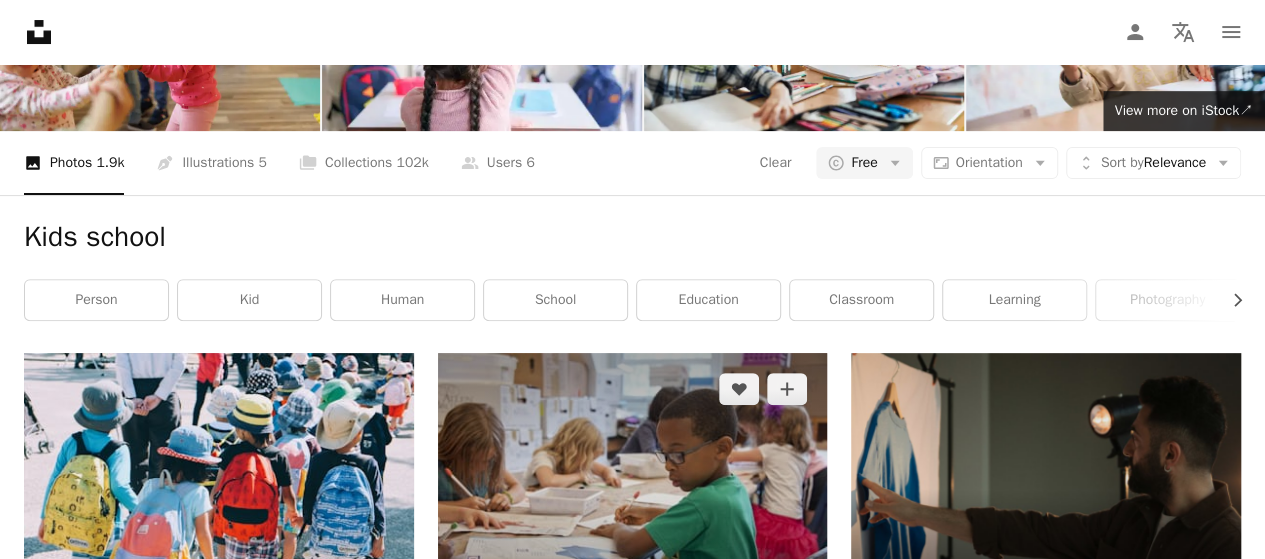 scroll, scrollTop: 800, scrollLeft: 0, axis: vertical 